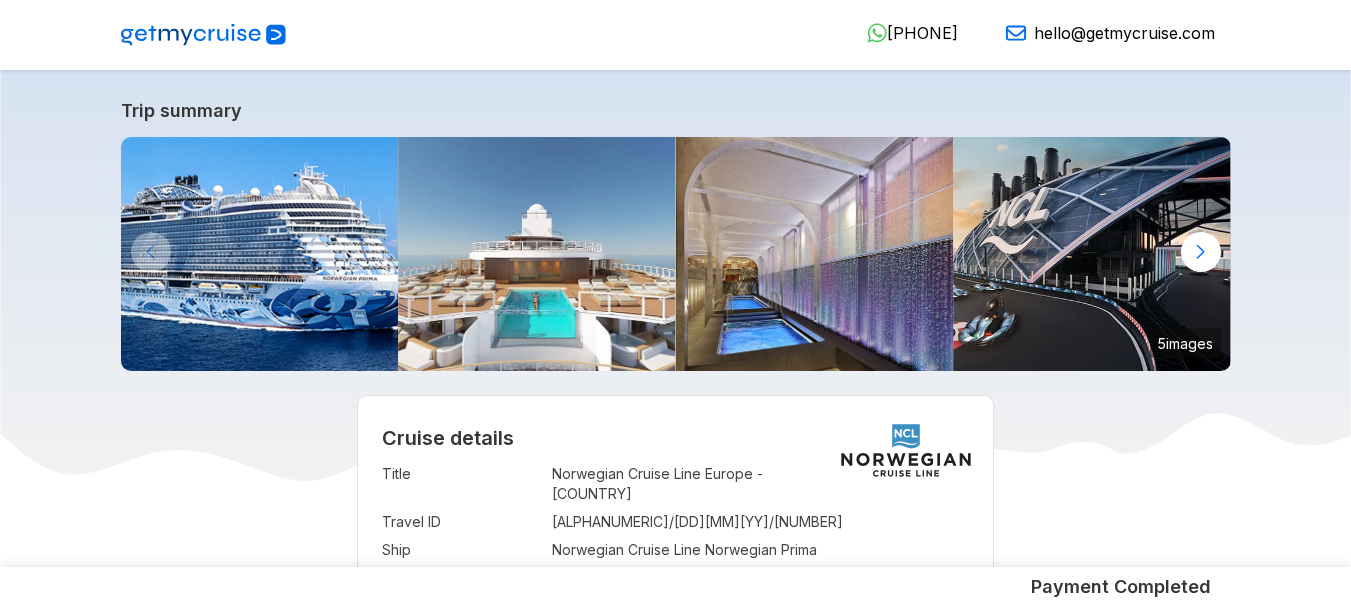 scroll, scrollTop: 0, scrollLeft: 0, axis: both 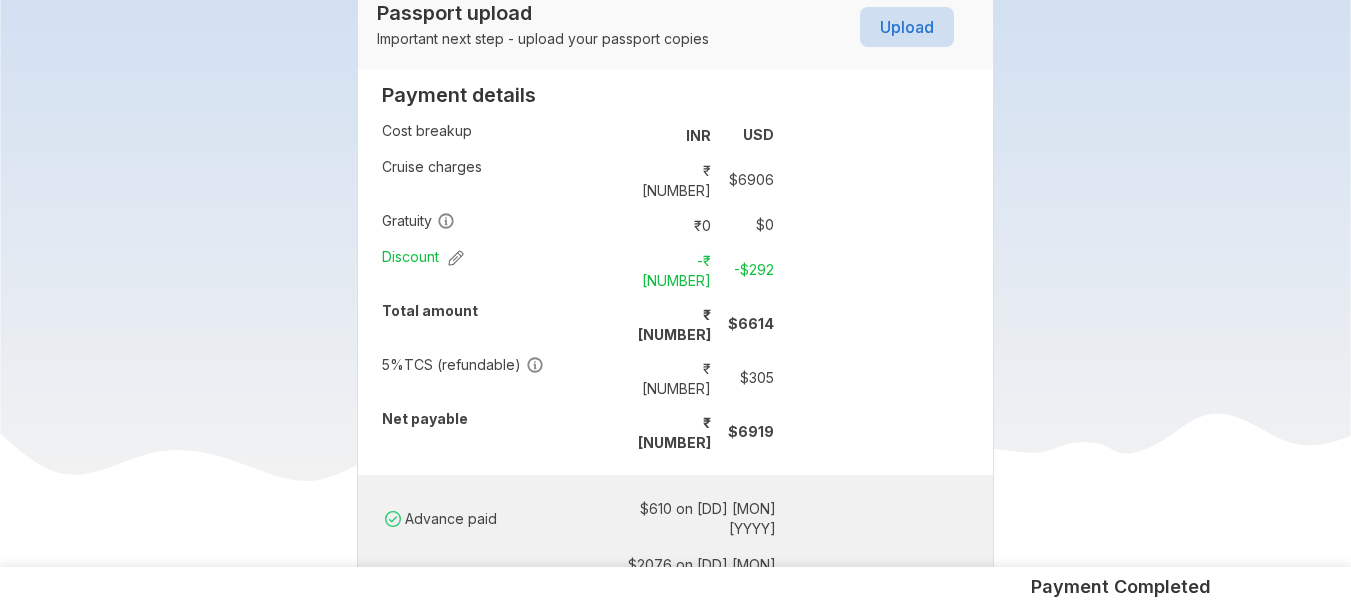 click on "₹ 27356" at bounding box center (677, 378) 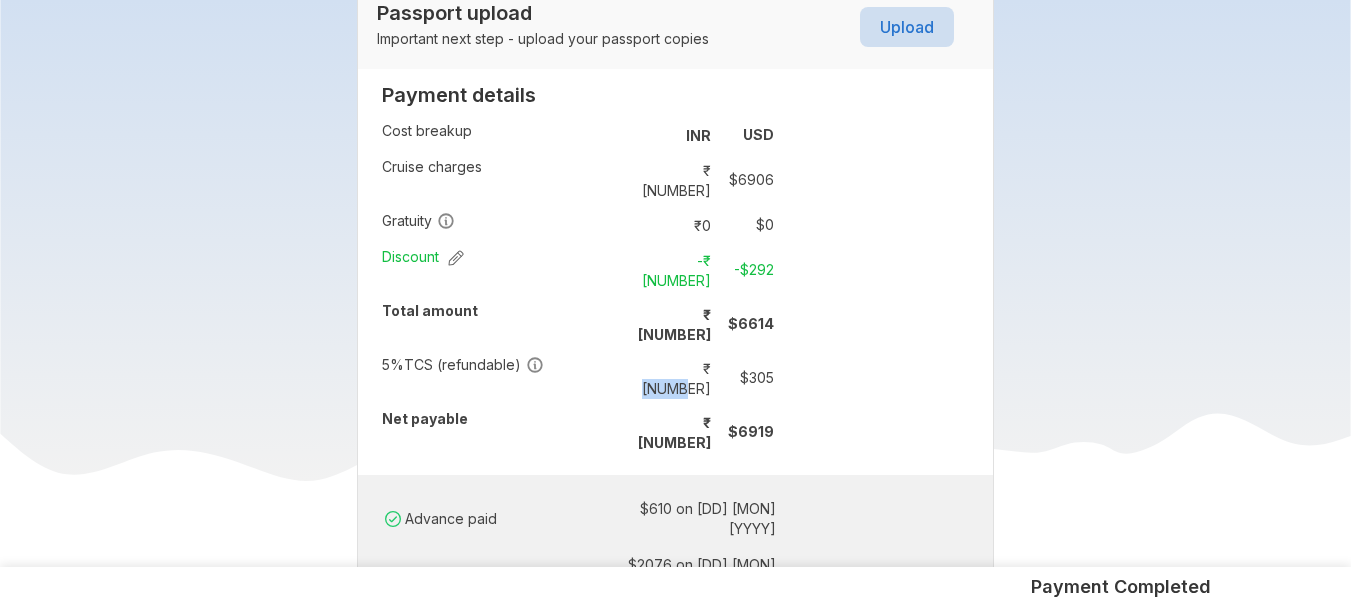 click on "₹ 27356" at bounding box center (677, 378) 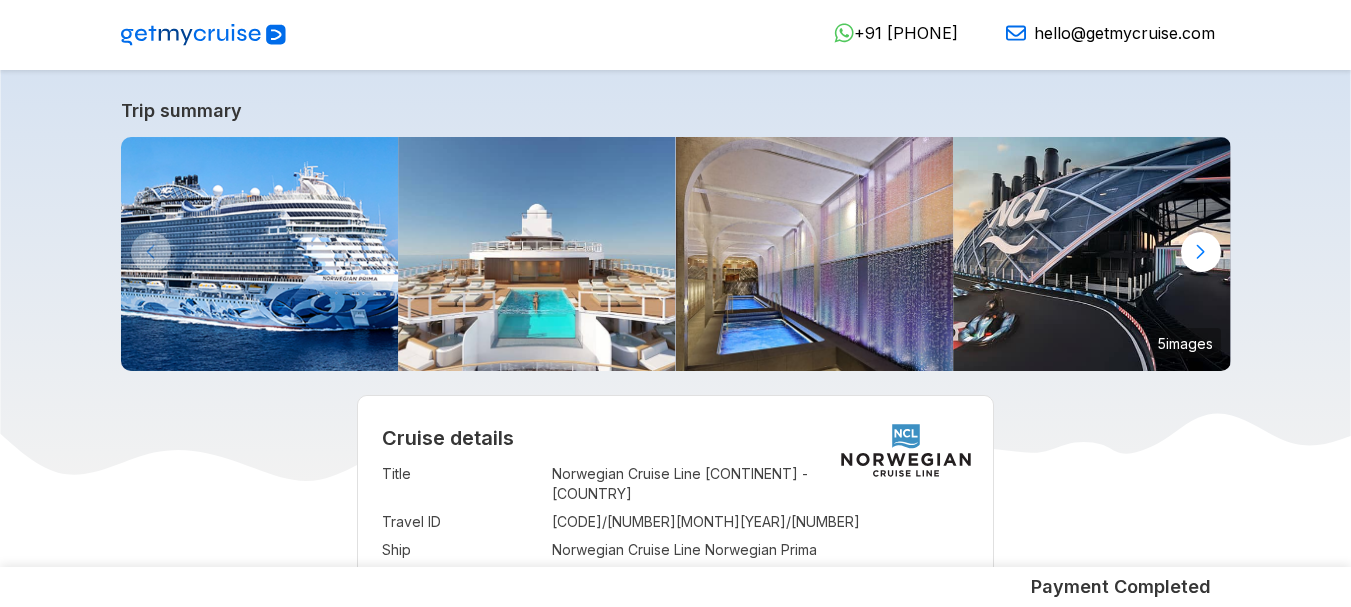 scroll, scrollTop: 0, scrollLeft: 0, axis: both 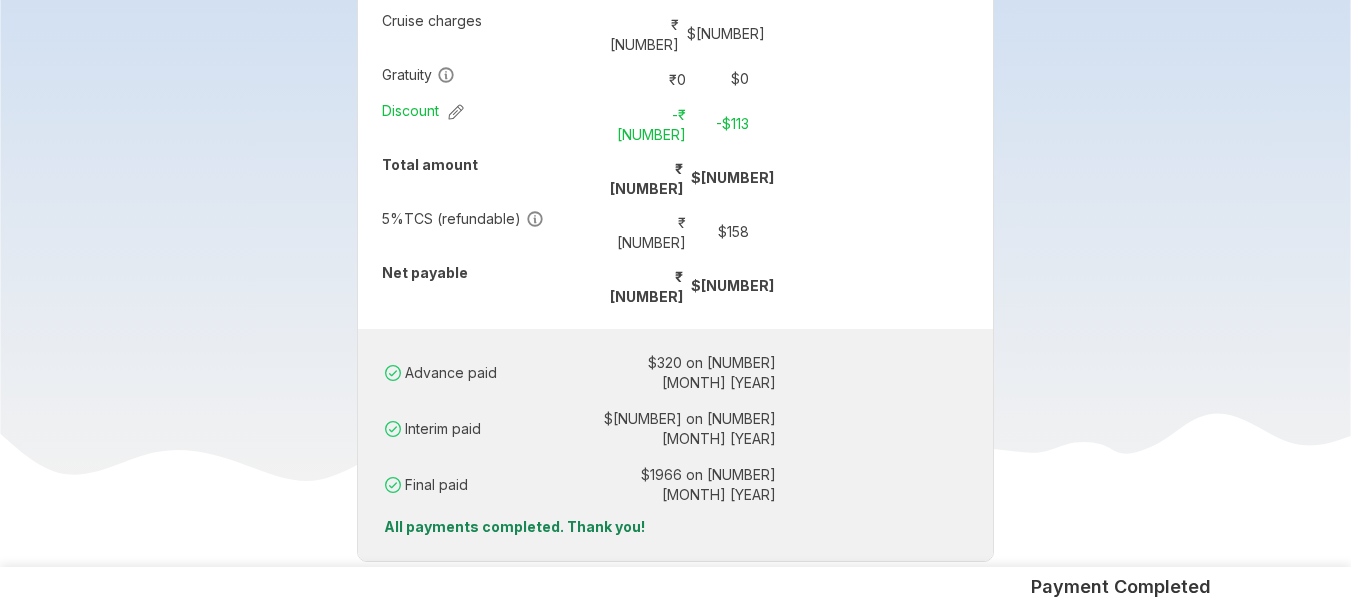 click on "₹ 14171" at bounding box center (652, 232) 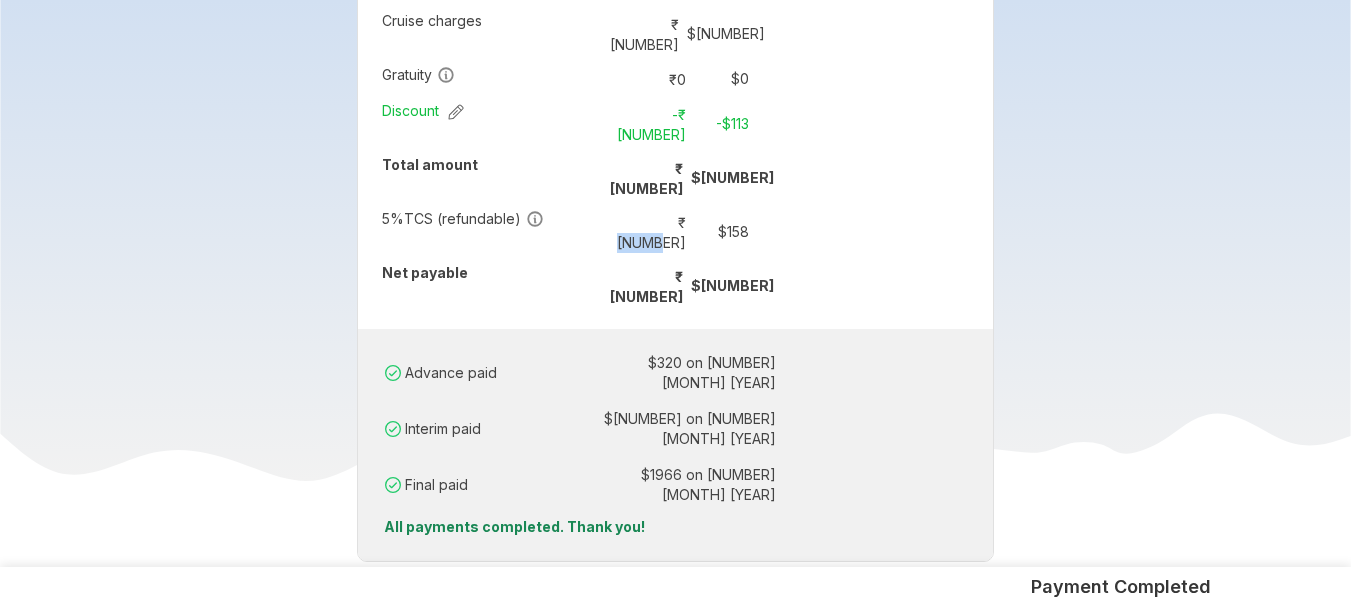 click on "₹ 14171" at bounding box center (652, 232) 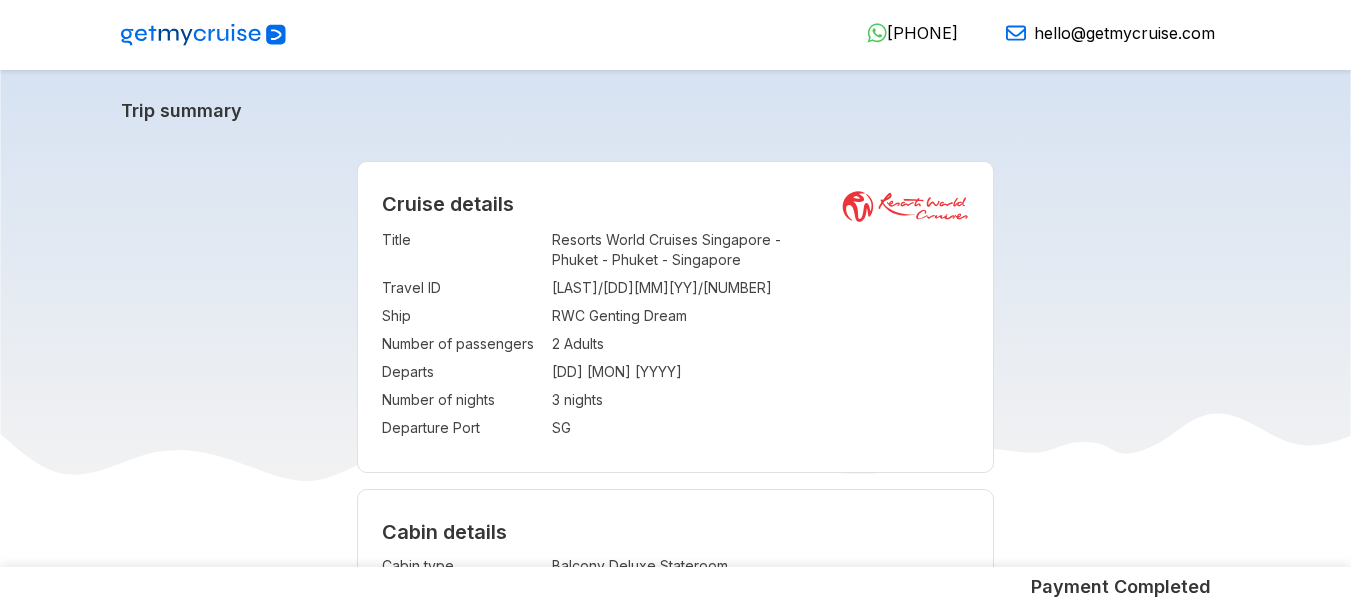 scroll, scrollTop: 0, scrollLeft: 0, axis: both 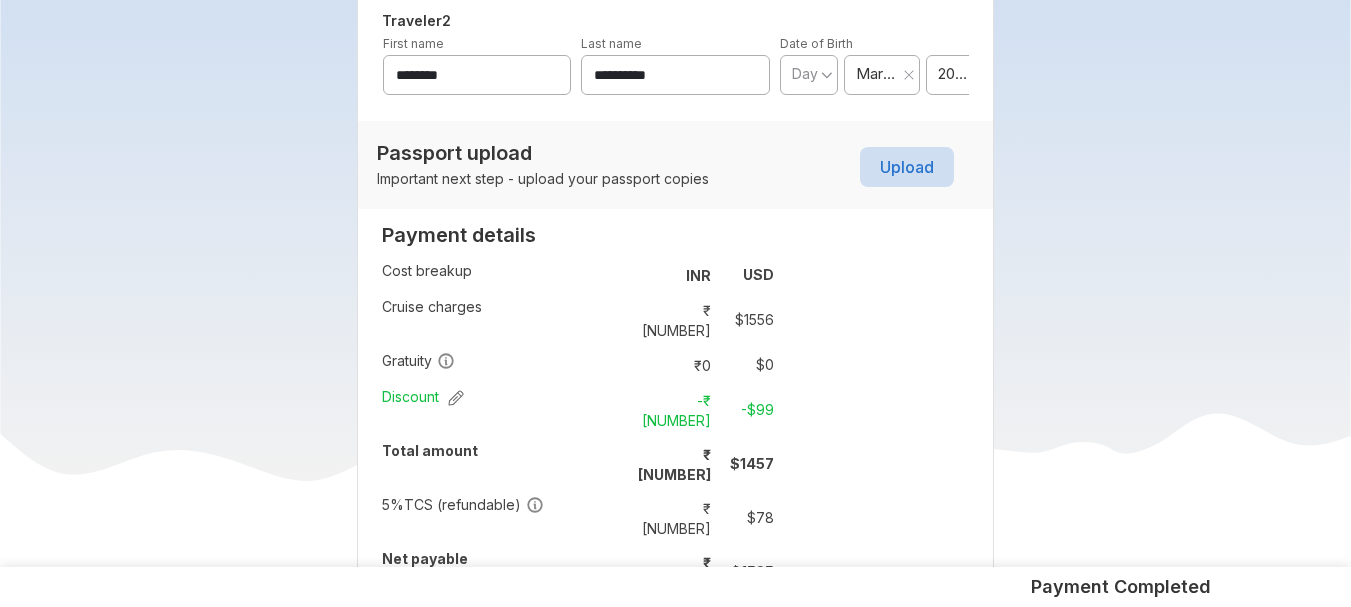 click on "₹ 6996" at bounding box center [677, 518] 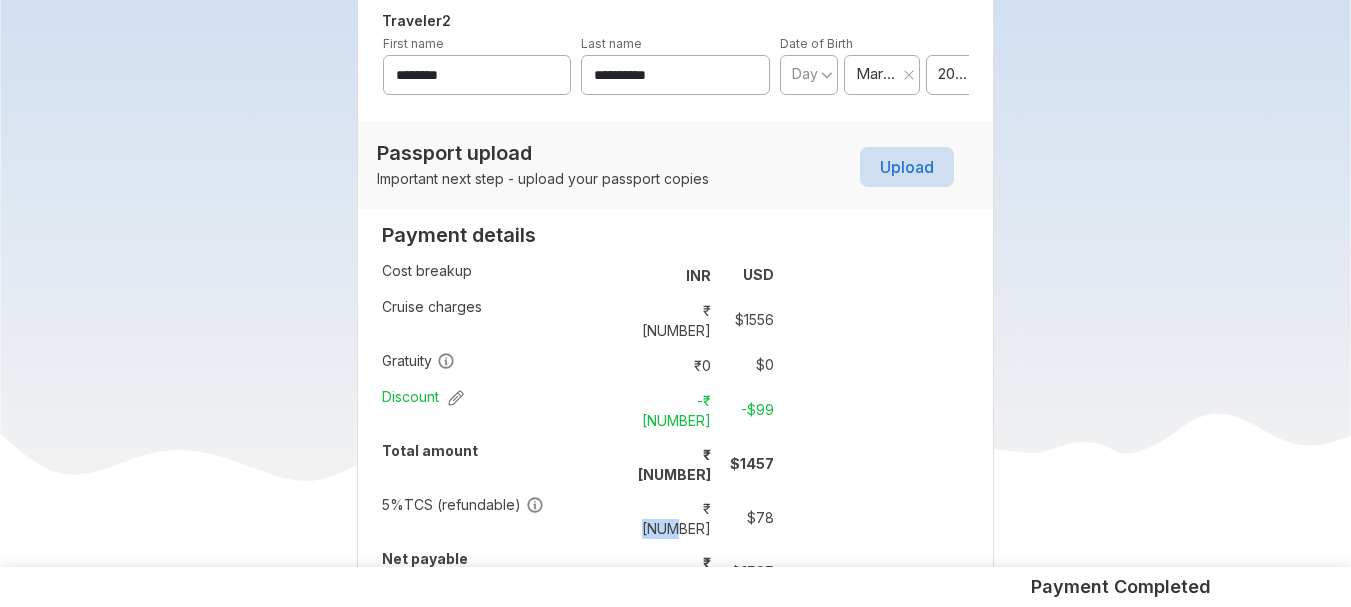 click on "₹ 6996" at bounding box center [677, 518] 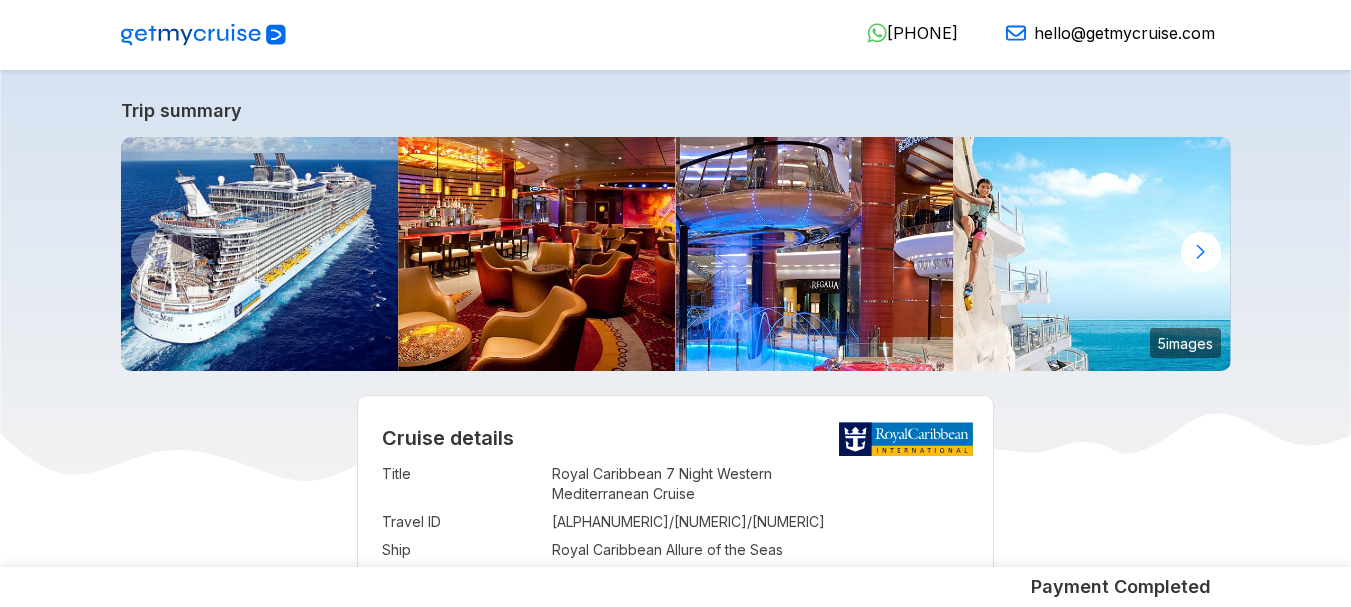 scroll, scrollTop: 0, scrollLeft: 0, axis: both 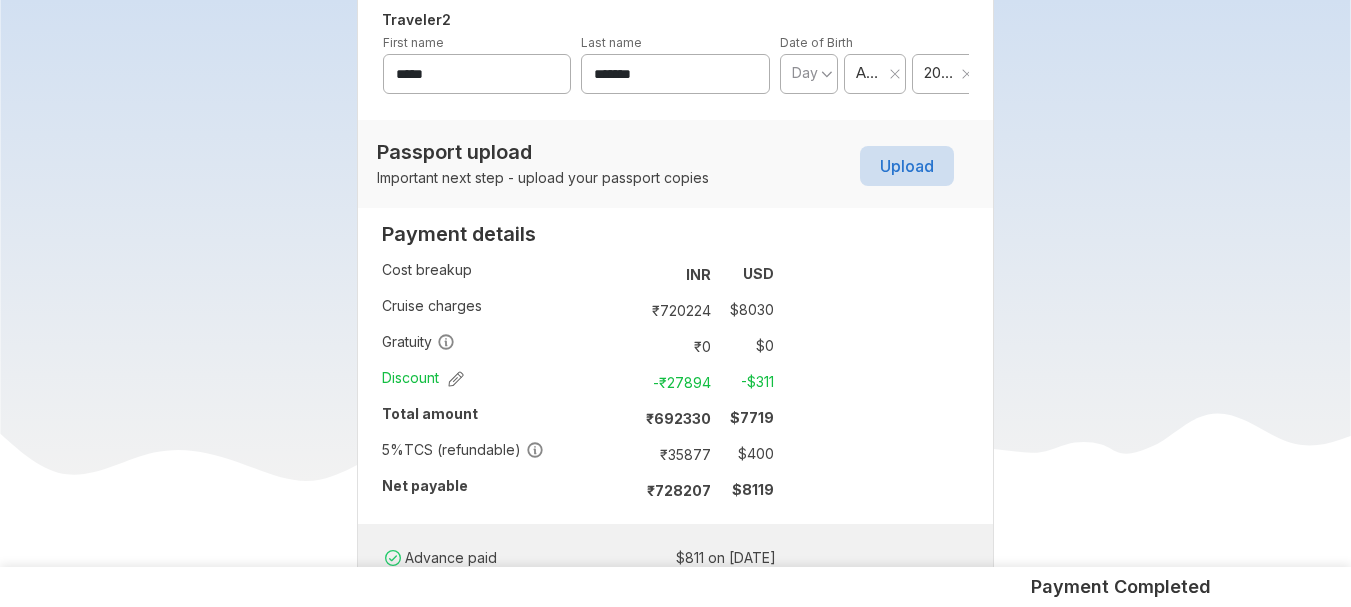 click on "₹ 35877" at bounding box center [677, 454] 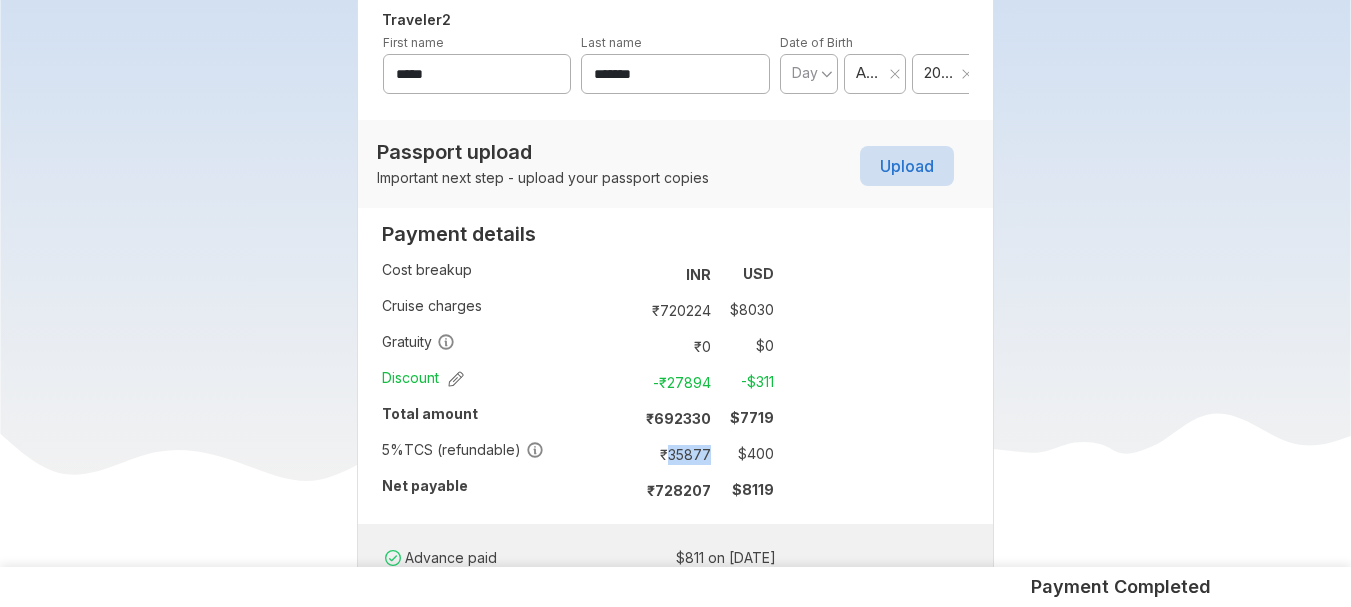 click on "₹ 35877" at bounding box center [677, 454] 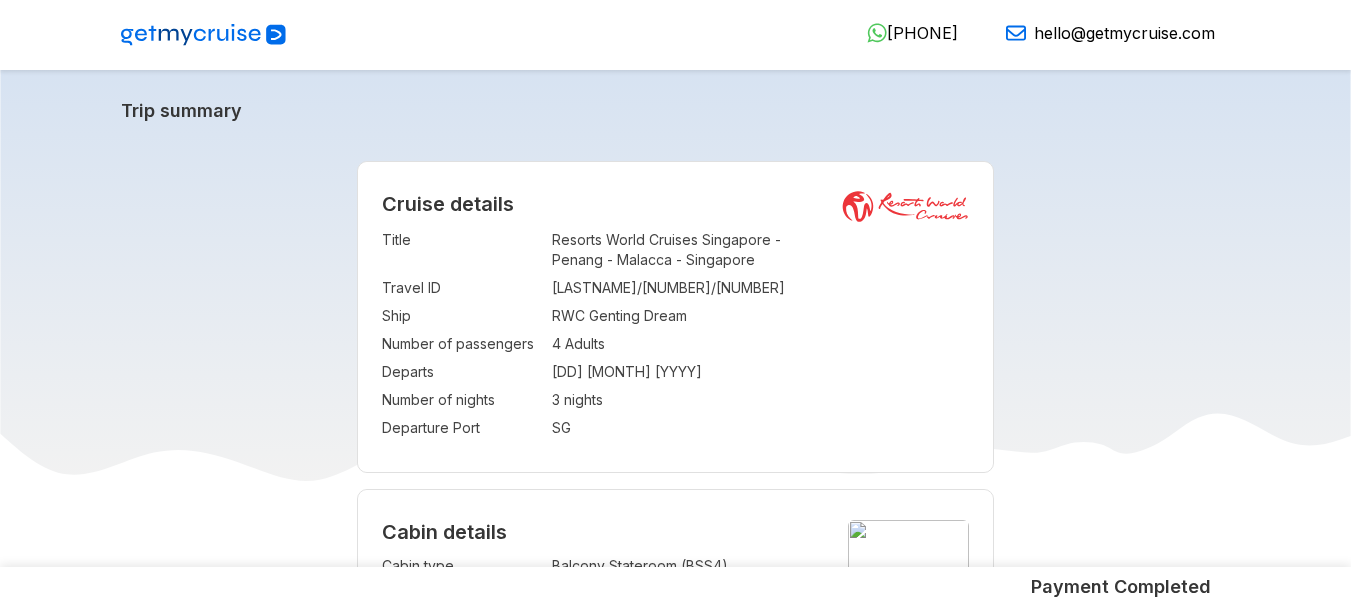 scroll, scrollTop: 0, scrollLeft: 0, axis: both 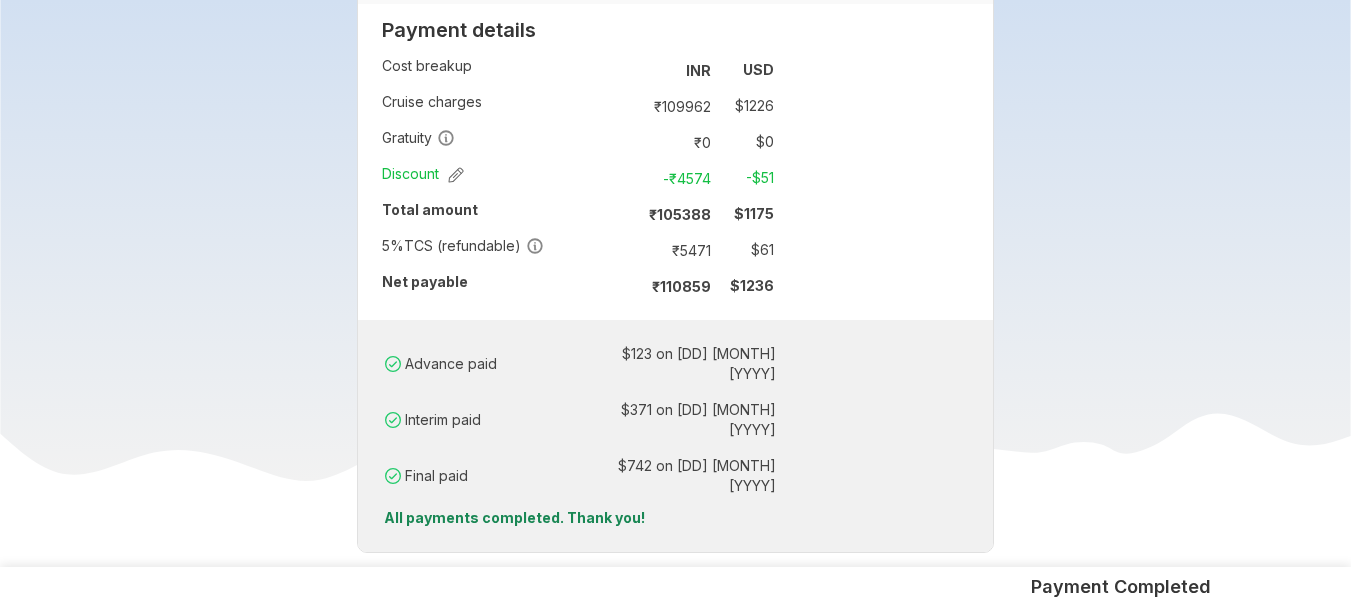click on "₹ 5471" at bounding box center (677, 250) 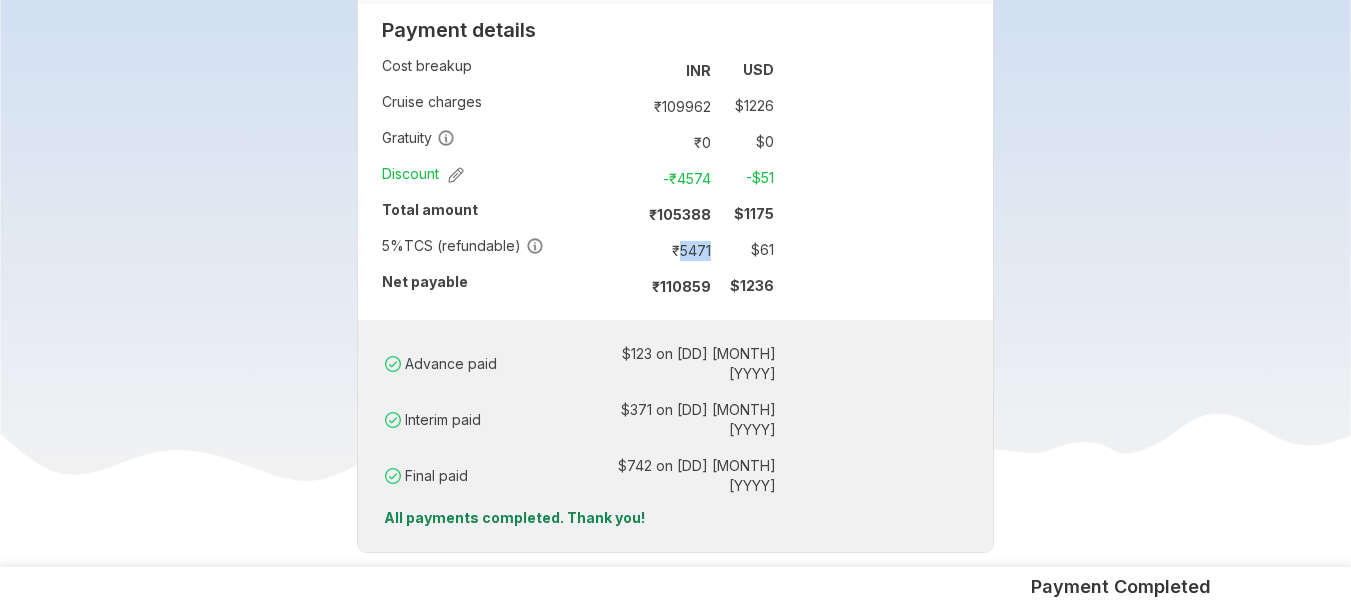 click on "₹ 5471" at bounding box center [677, 250] 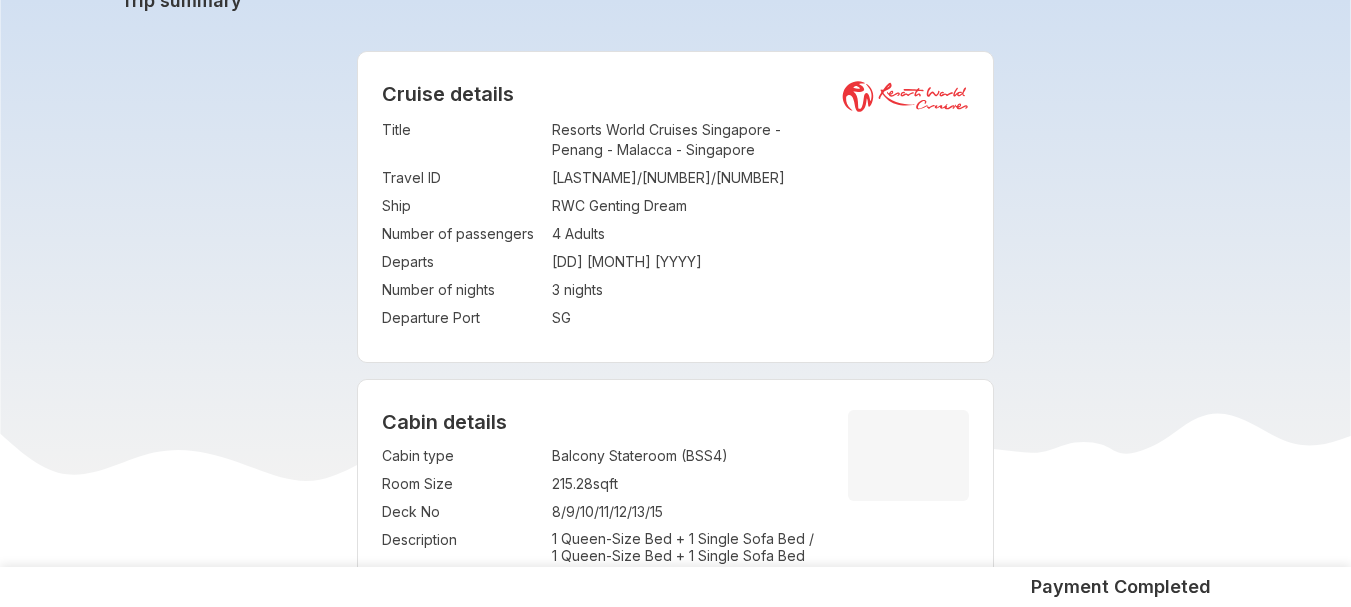 scroll, scrollTop: 0, scrollLeft: 0, axis: both 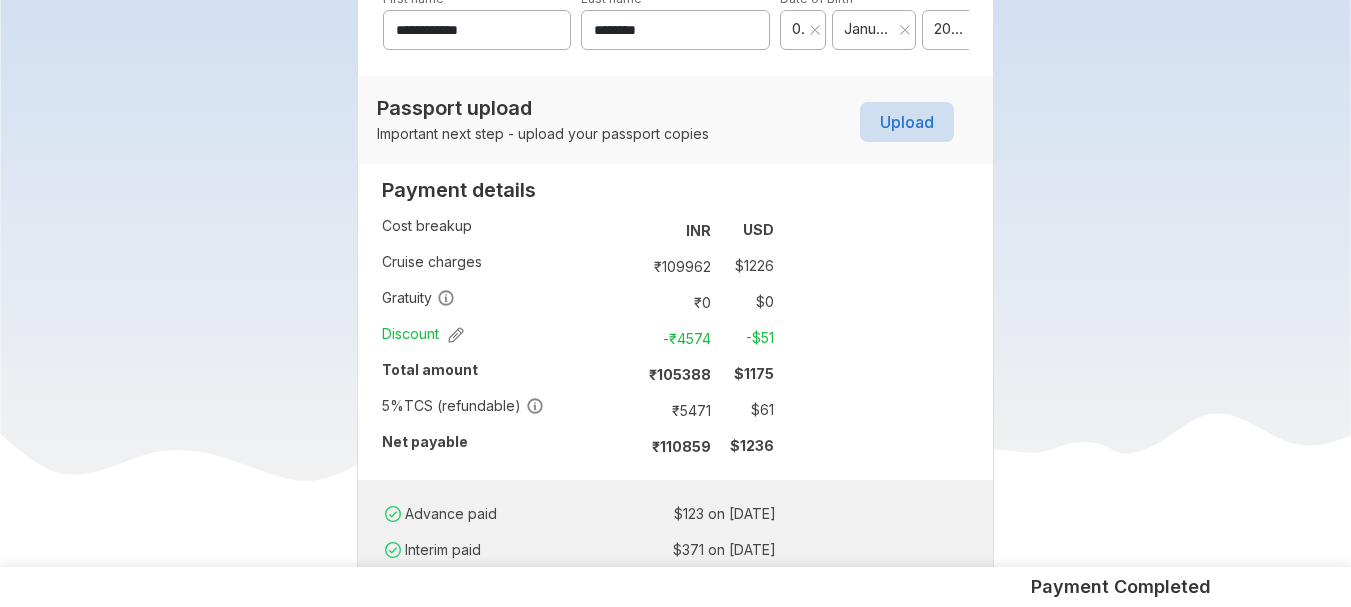 click on "₹ 5471" at bounding box center (677, 410) 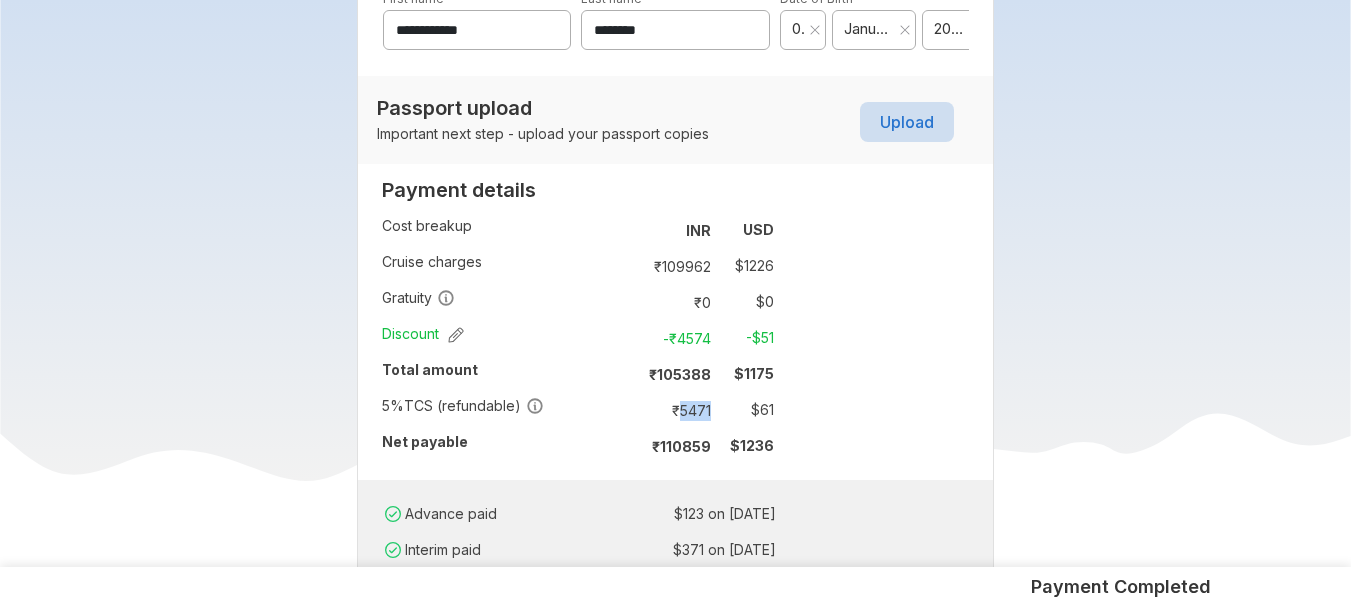 click on "₹ [NUMBER]" at bounding box center (677, 410) 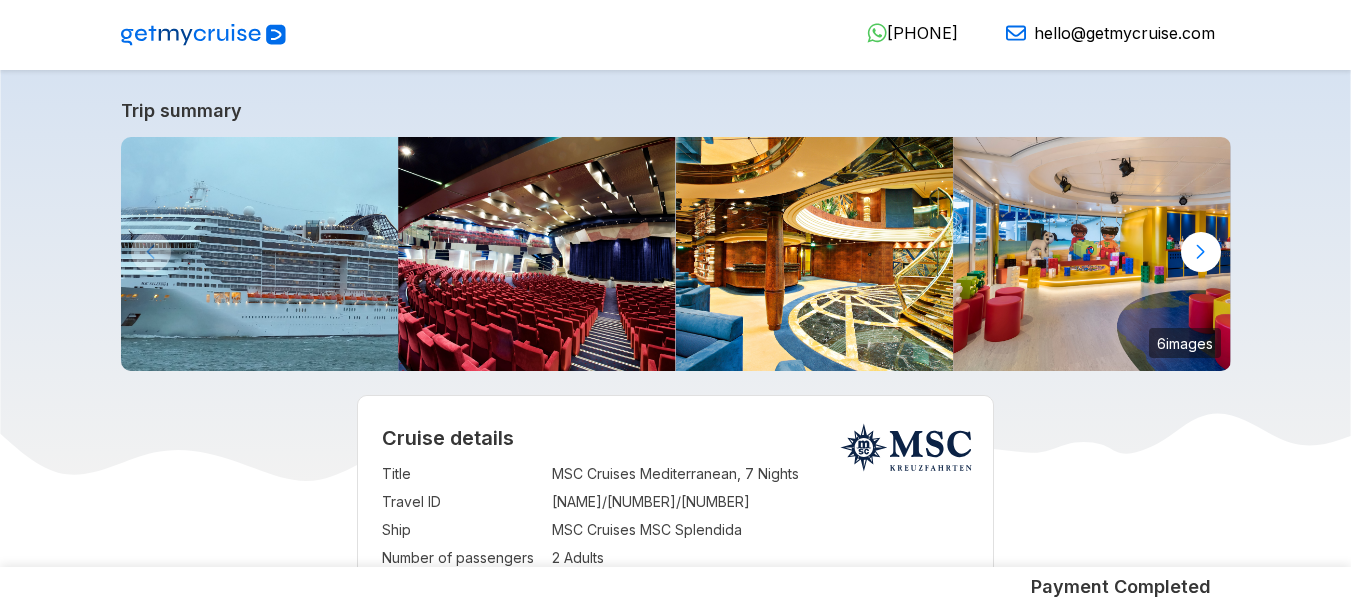 scroll, scrollTop: 0, scrollLeft: 0, axis: both 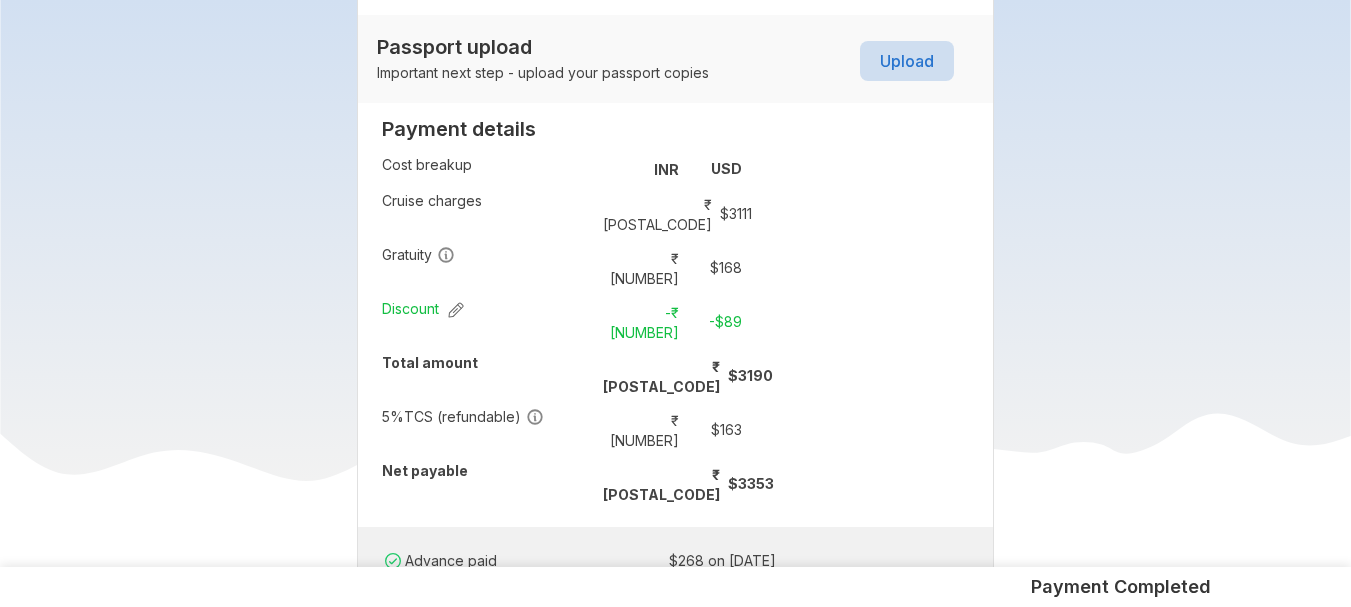 click on "₹ 14620" at bounding box center [645, 430] 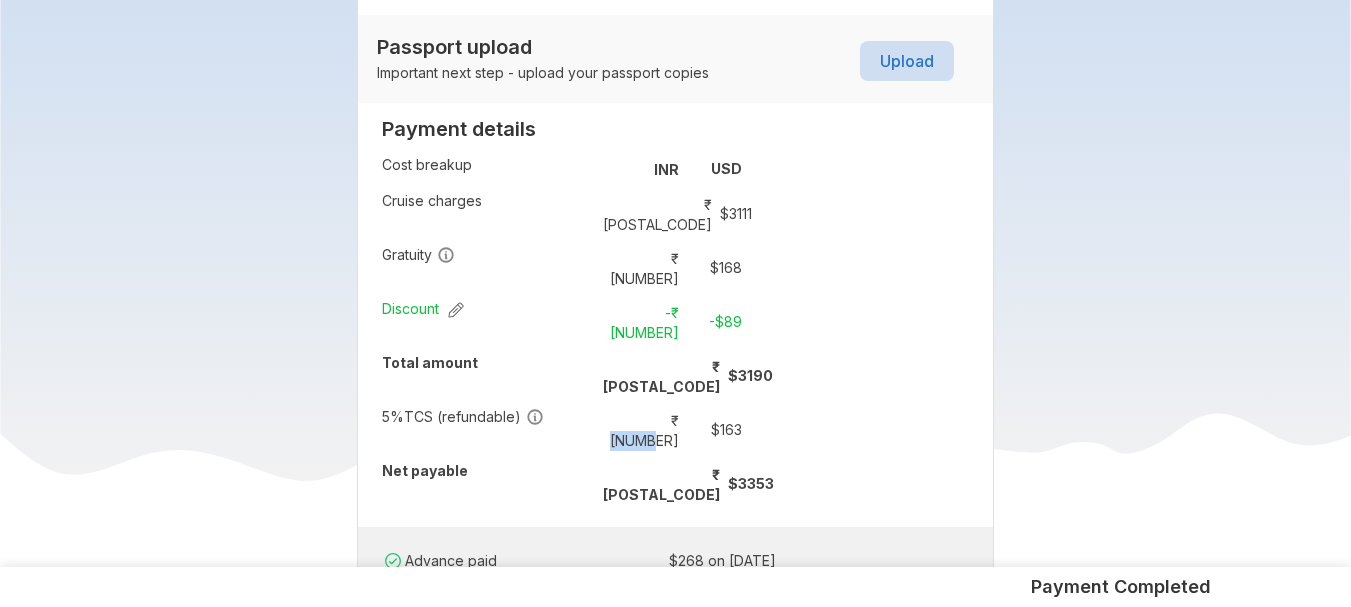 click on "₹ 14620" at bounding box center (645, 430) 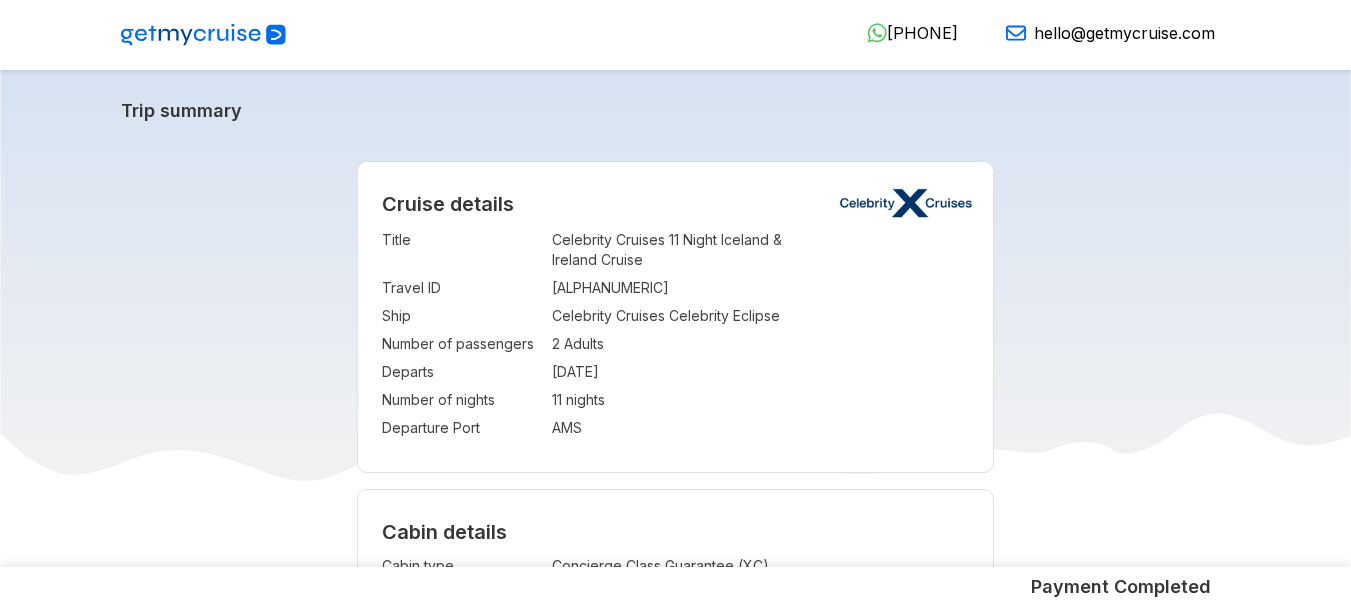 scroll, scrollTop: 0, scrollLeft: 0, axis: both 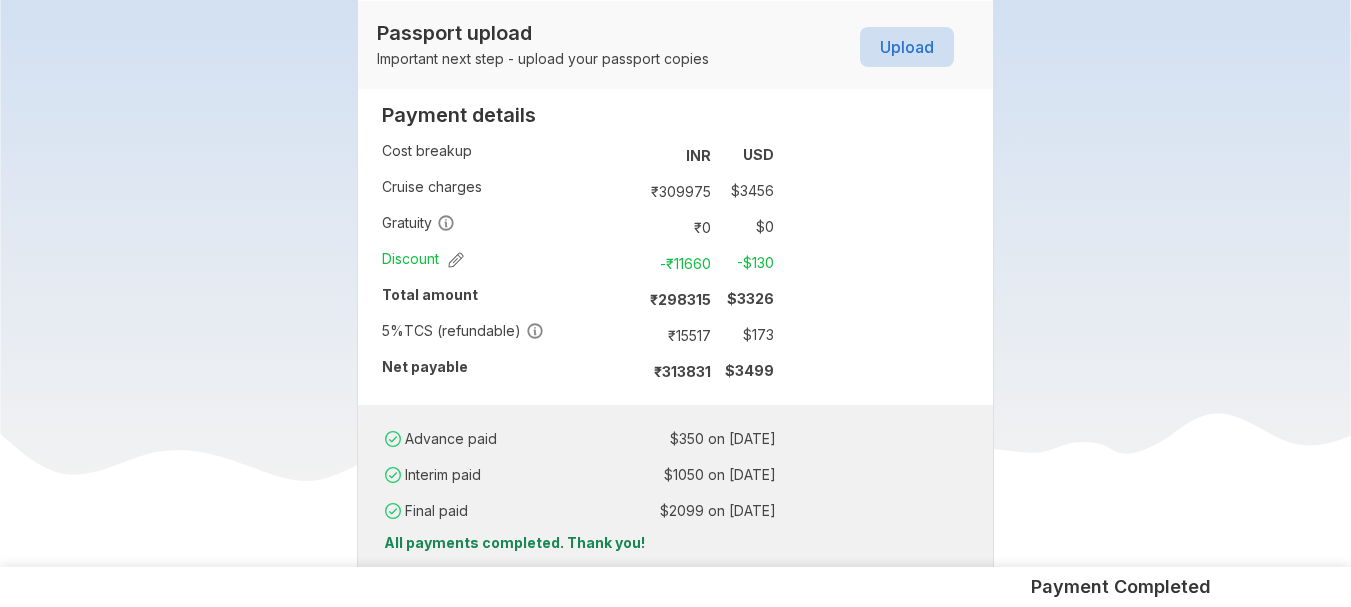 click on "₹ 15517" at bounding box center [677, 335] 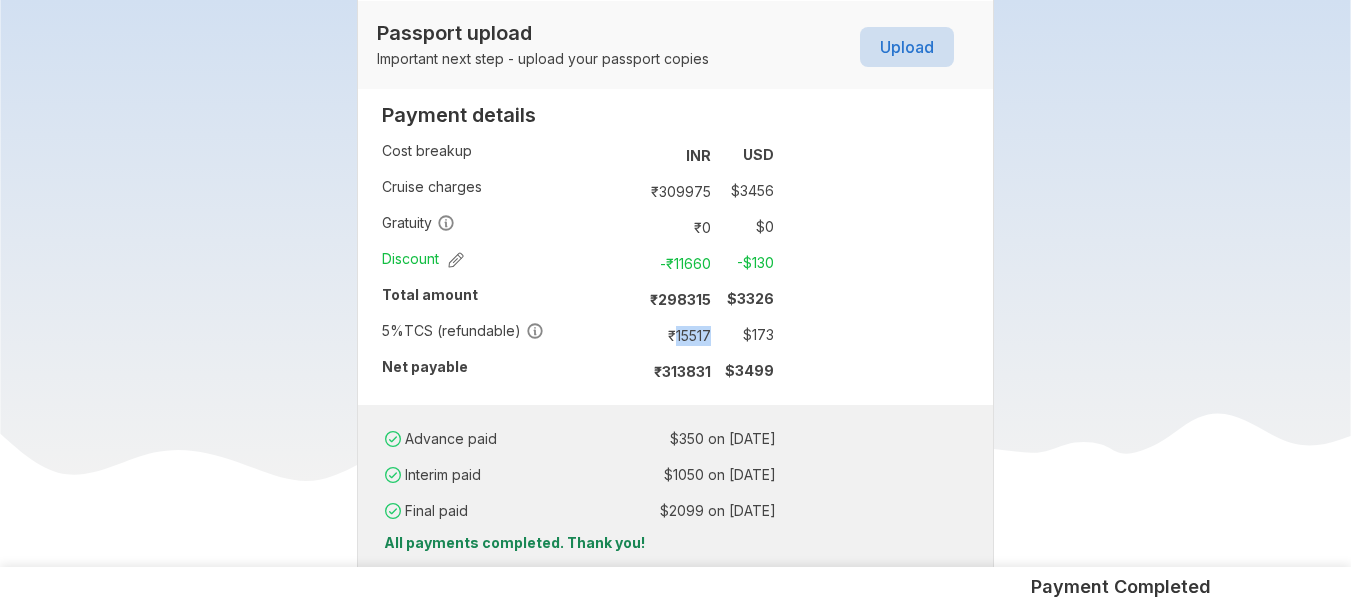 click on "₹ 15517" at bounding box center [677, 335] 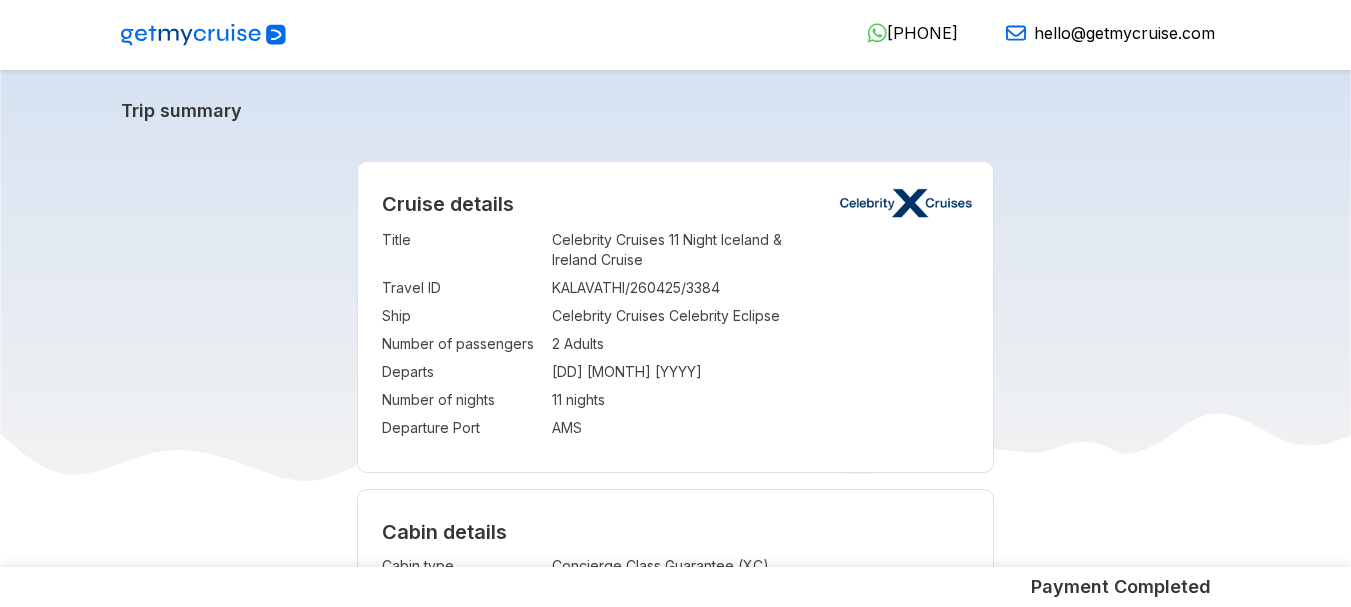 scroll, scrollTop: 0, scrollLeft: 0, axis: both 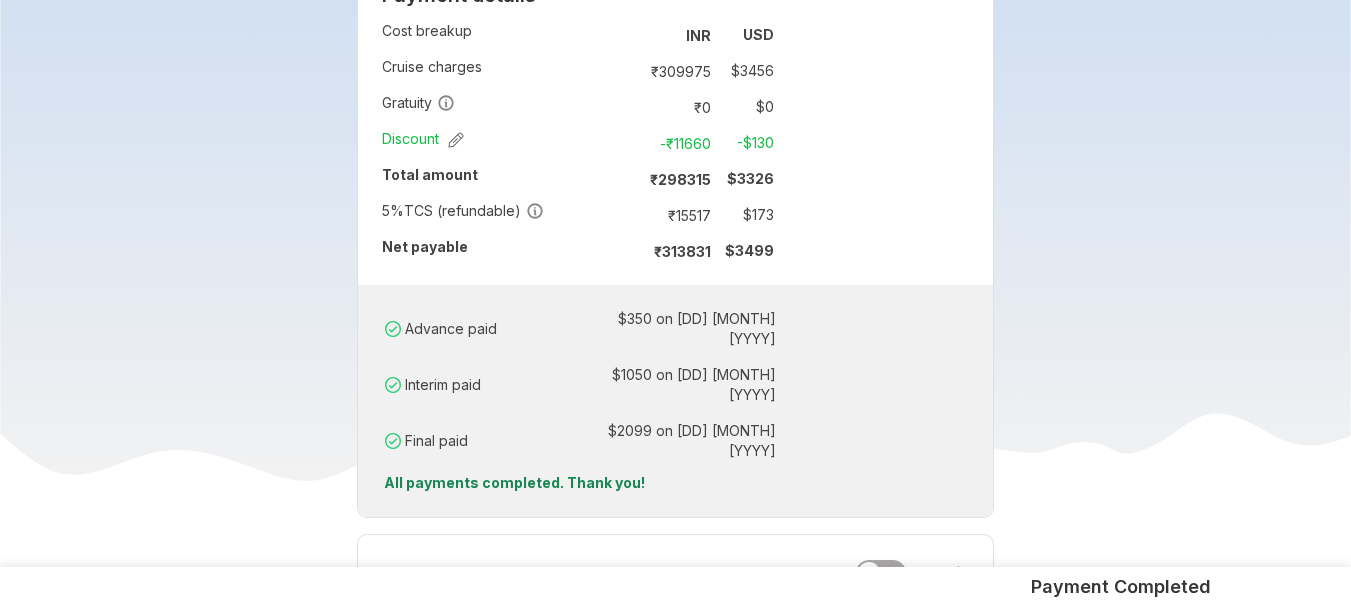 click on "₹ 15517" at bounding box center (677, 215) 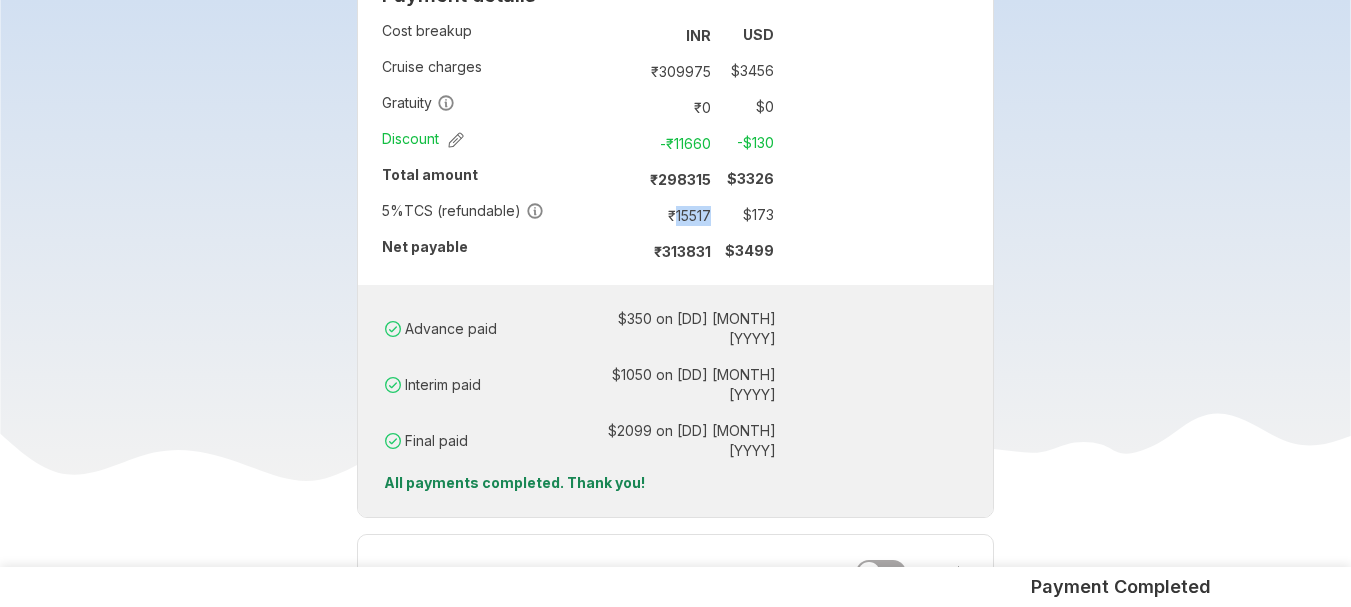 click on "₹ 15517" at bounding box center [677, 215] 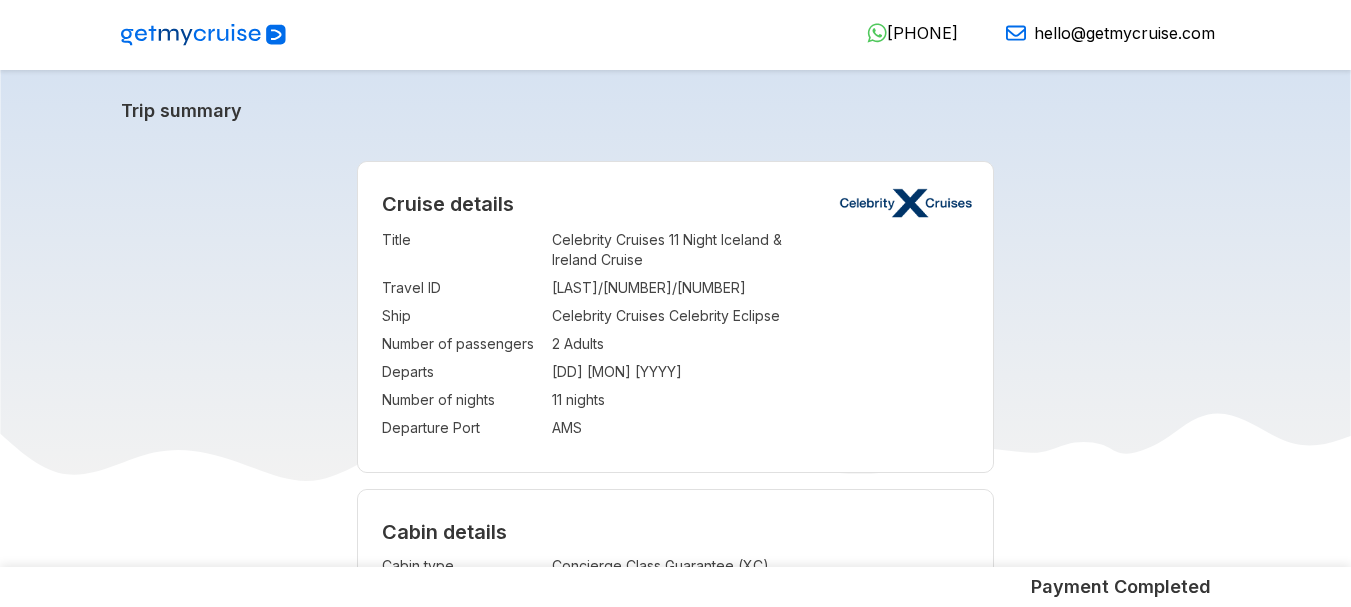 scroll, scrollTop: 0, scrollLeft: 0, axis: both 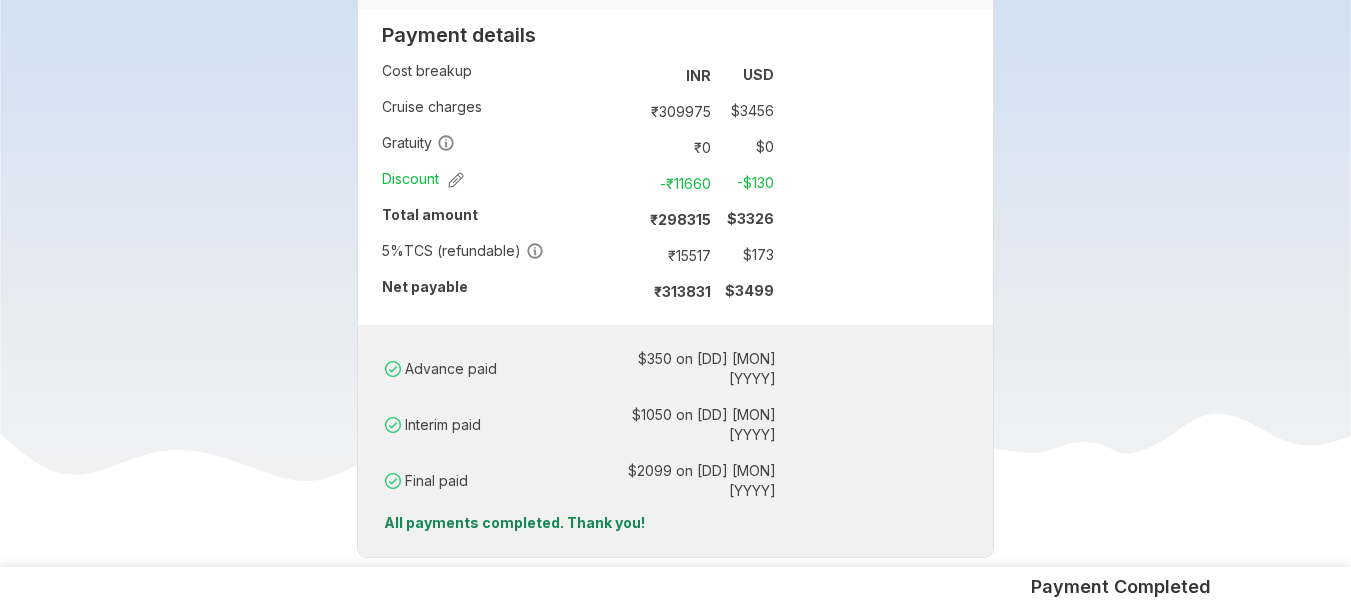 click on "₹ 15517" at bounding box center [677, 255] 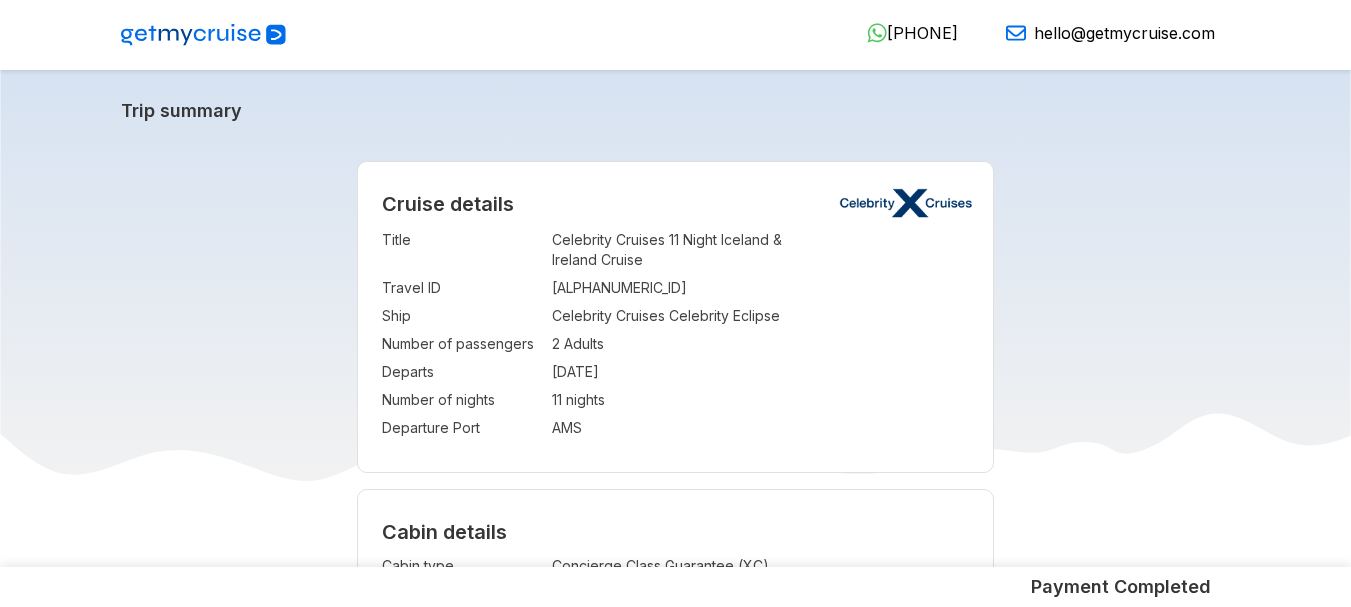 scroll, scrollTop: 0, scrollLeft: 0, axis: both 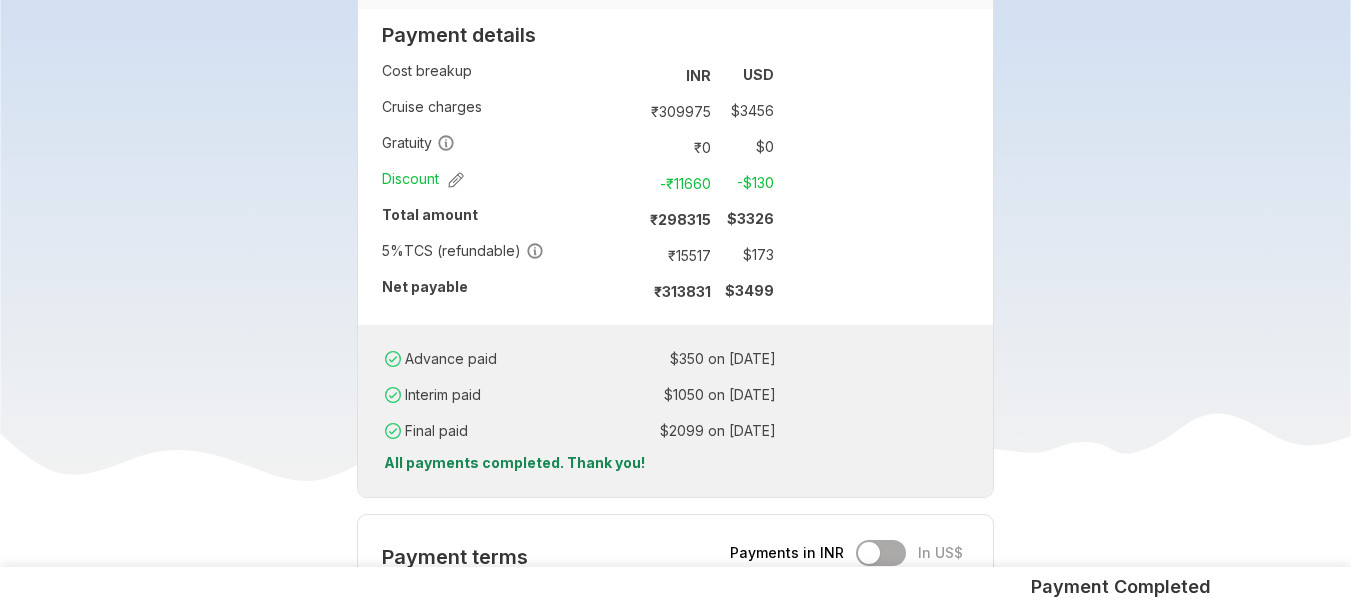 click on "₹ 15517" at bounding box center [677, 255] 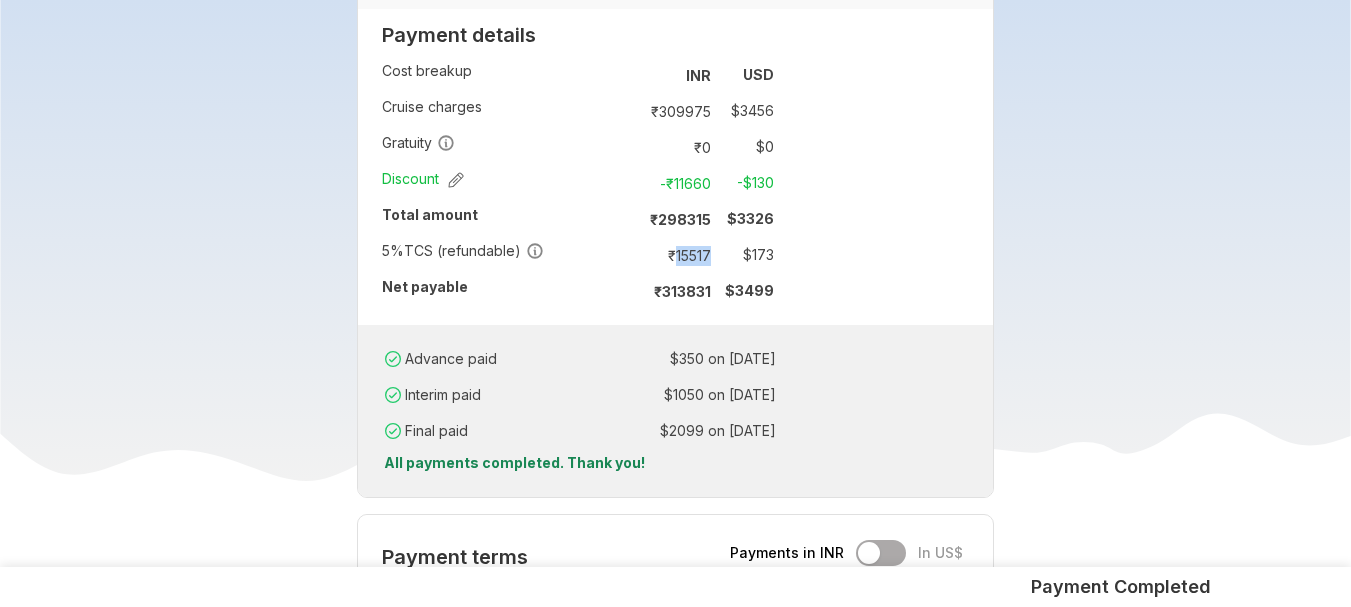 click on "₹ 15517" at bounding box center (677, 255) 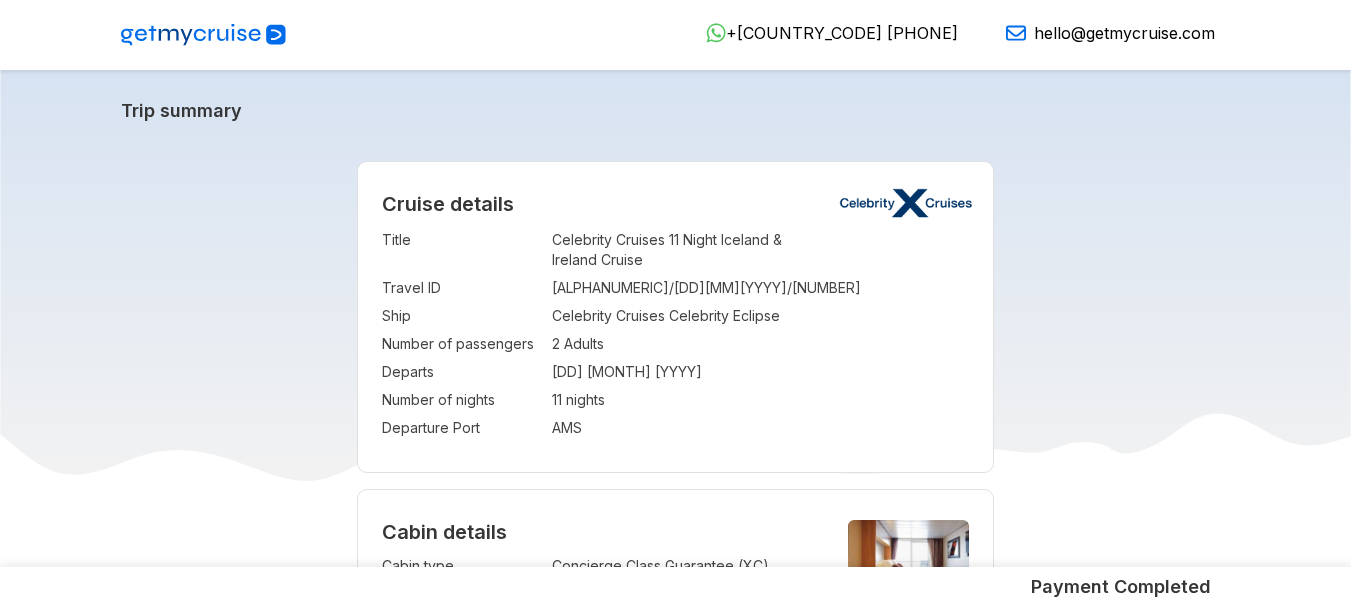 scroll, scrollTop: 0, scrollLeft: 0, axis: both 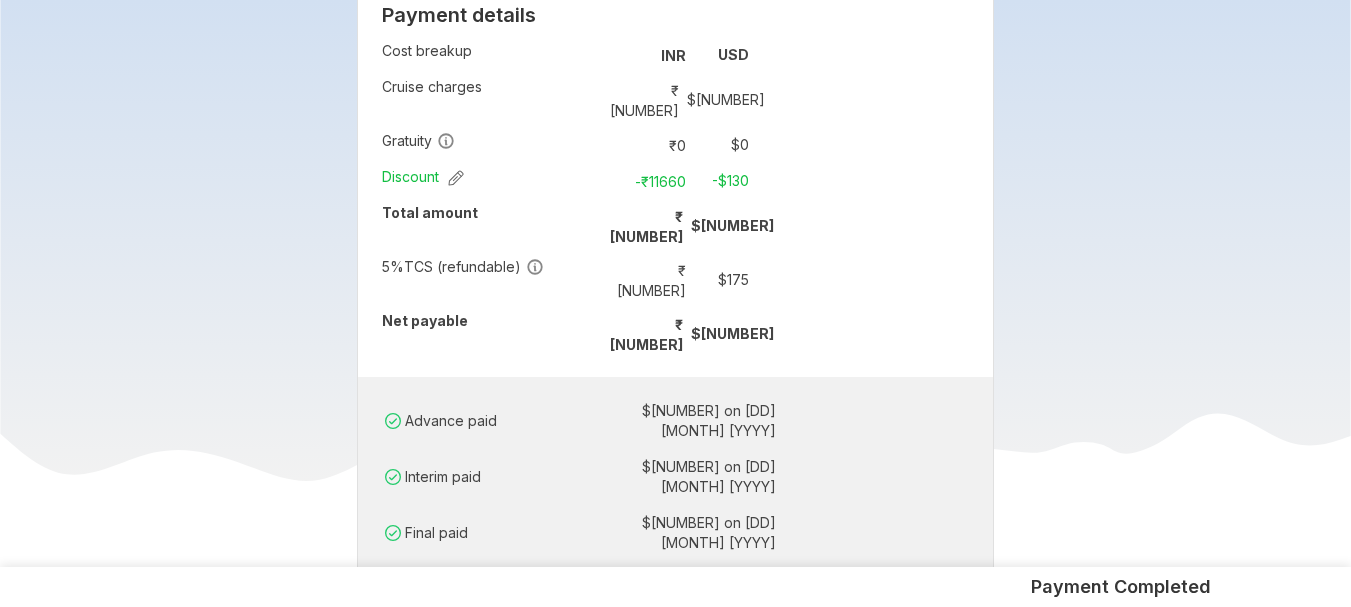 click on "₹ 15696" at bounding box center (652, 280) 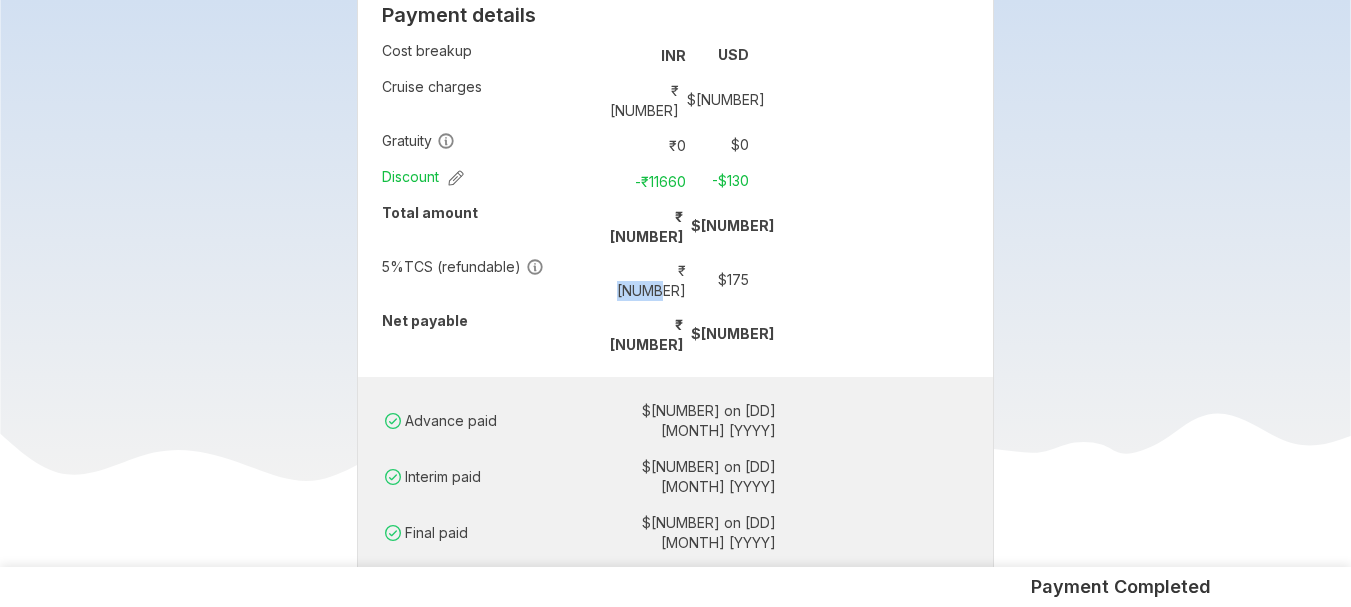 click on "₹ 15696" at bounding box center (652, 280) 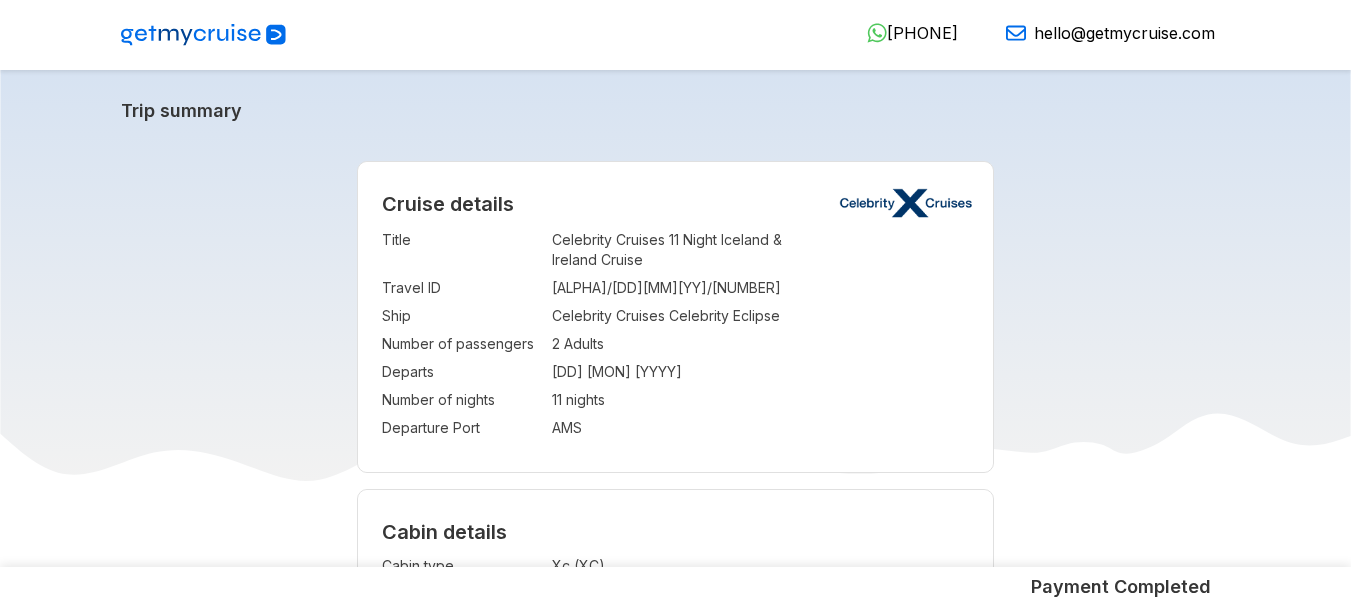 scroll, scrollTop: 0, scrollLeft: 0, axis: both 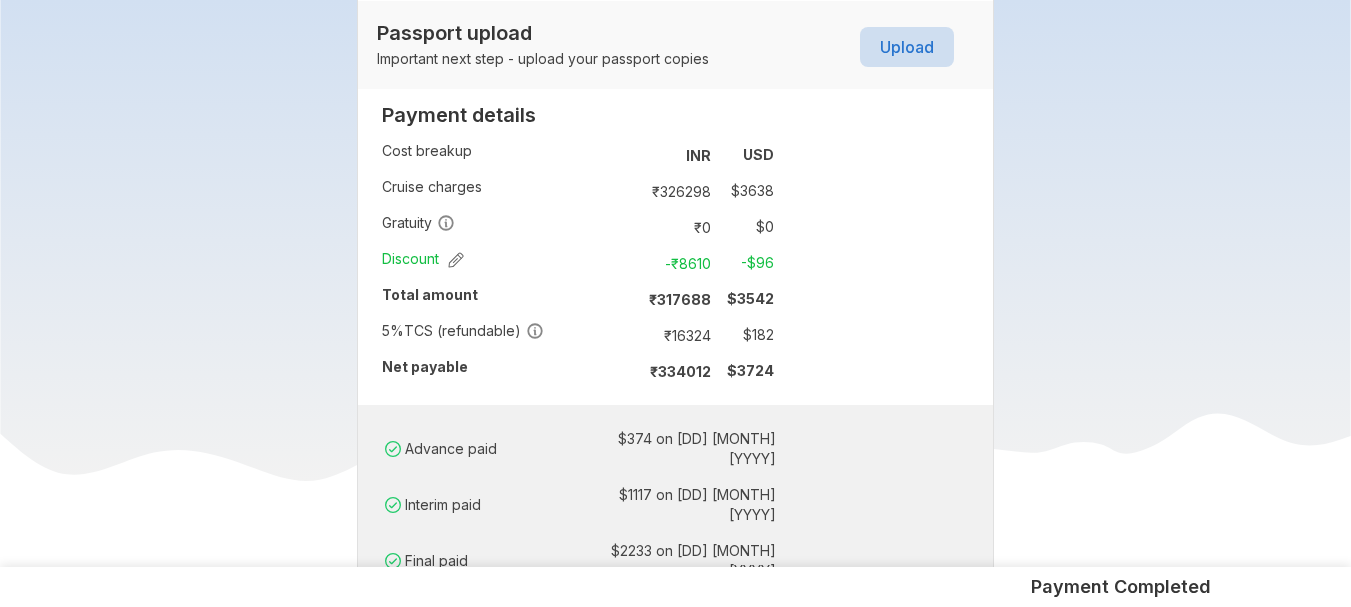 click on "₹ 16324" at bounding box center (677, 335) 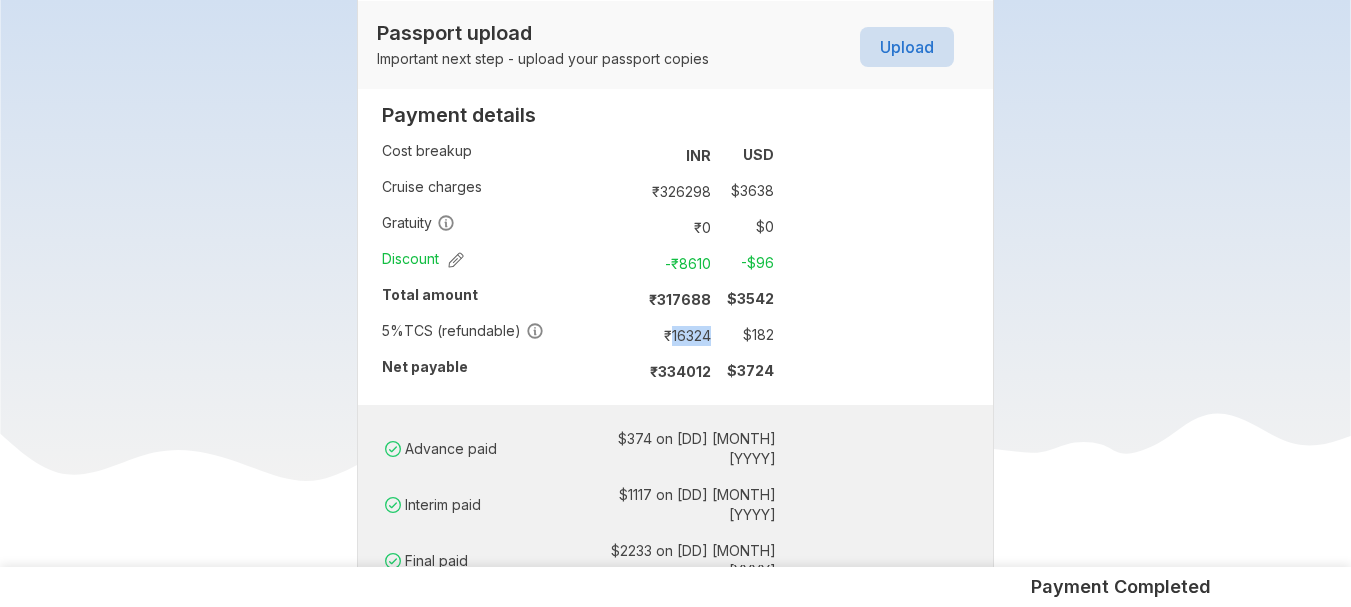 click on "₹ 16324" at bounding box center (677, 335) 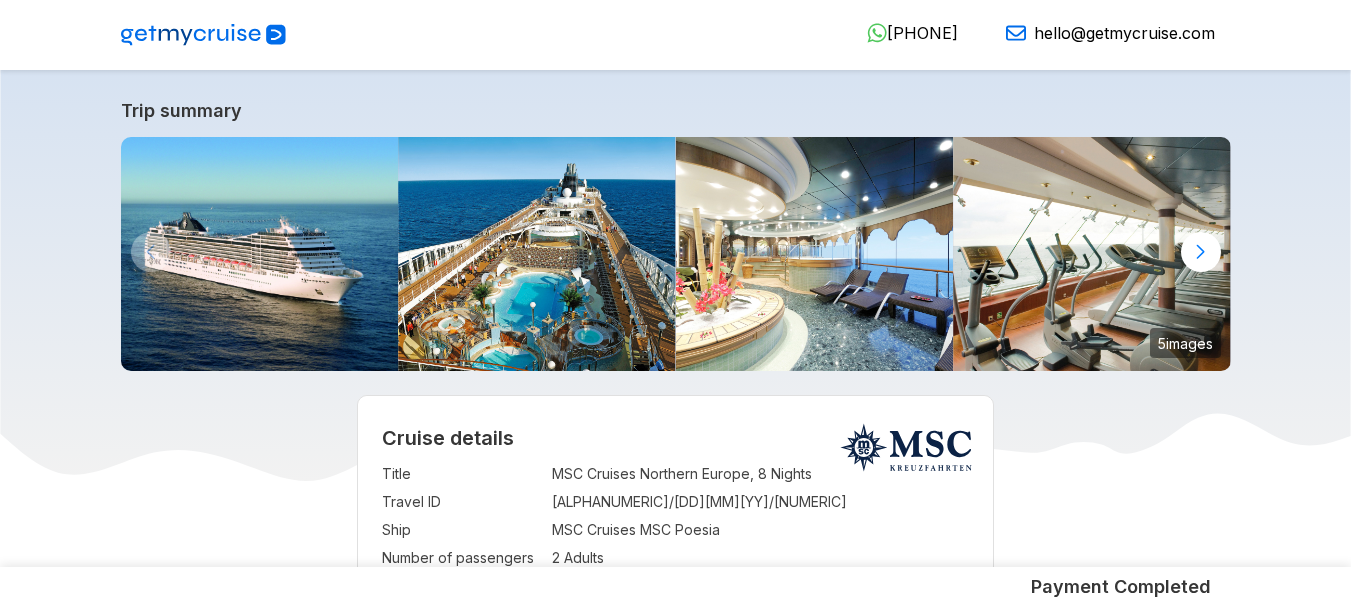 scroll, scrollTop: 0, scrollLeft: 0, axis: both 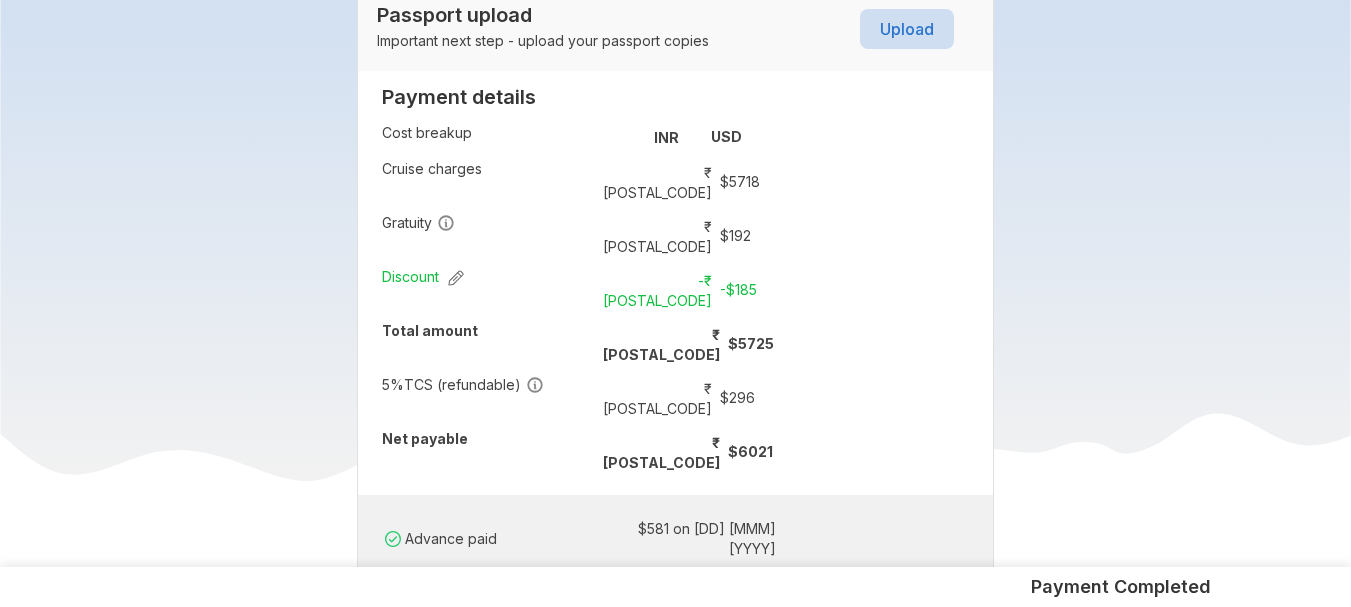 click on "₹ 26549" at bounding box center (661, 398) 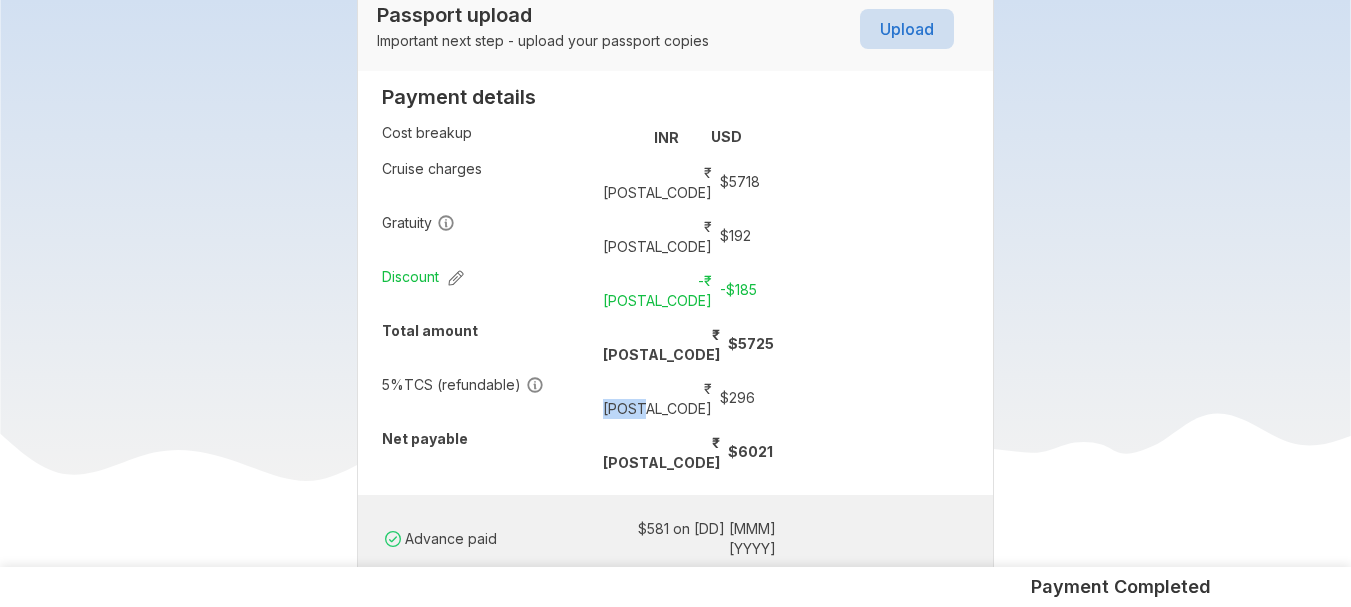 click on "₹ 26549" at bounding box center (661, 398) 